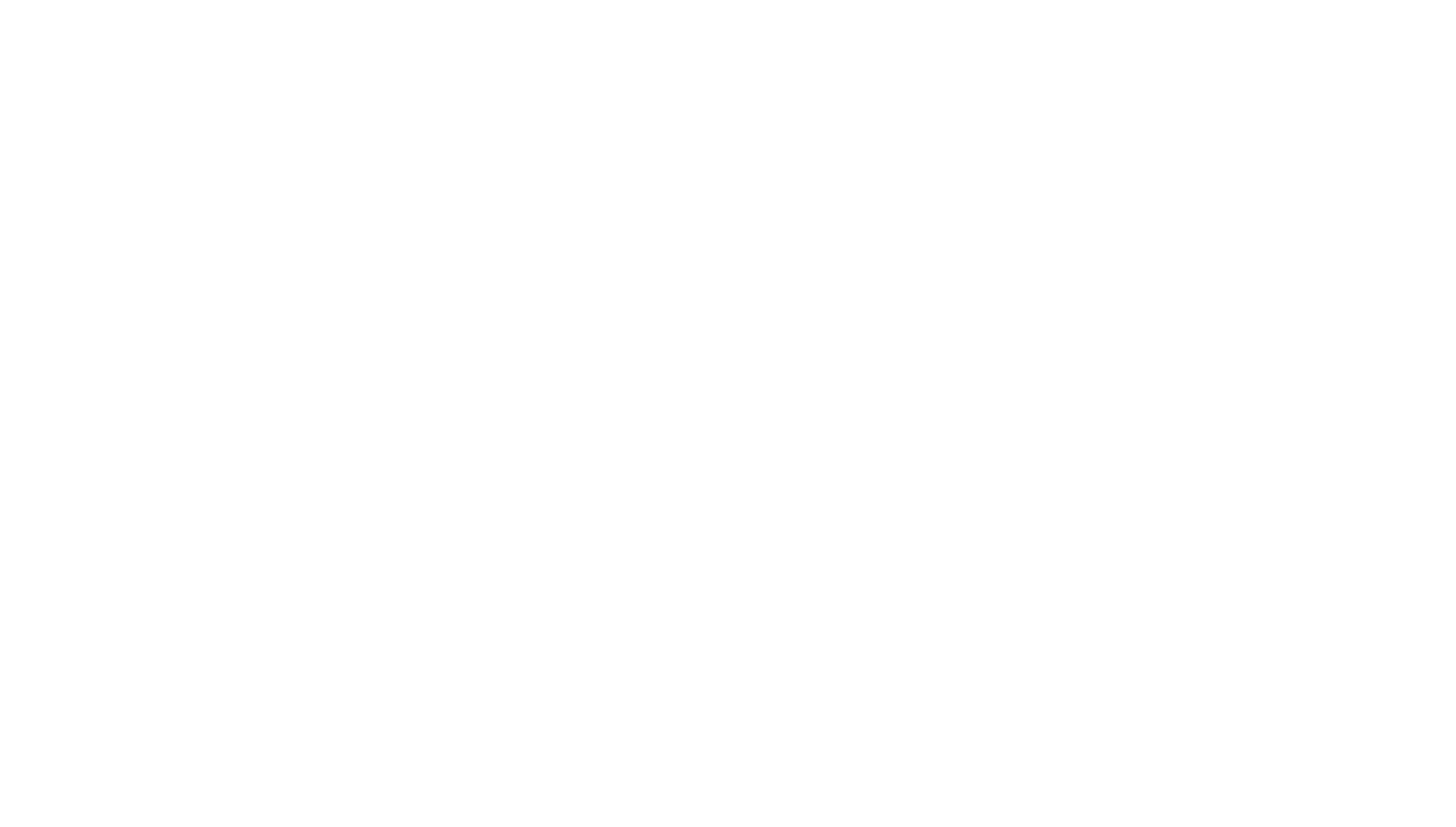 scroll, scrollTop: 0, scrollLeft: 0, axis: both 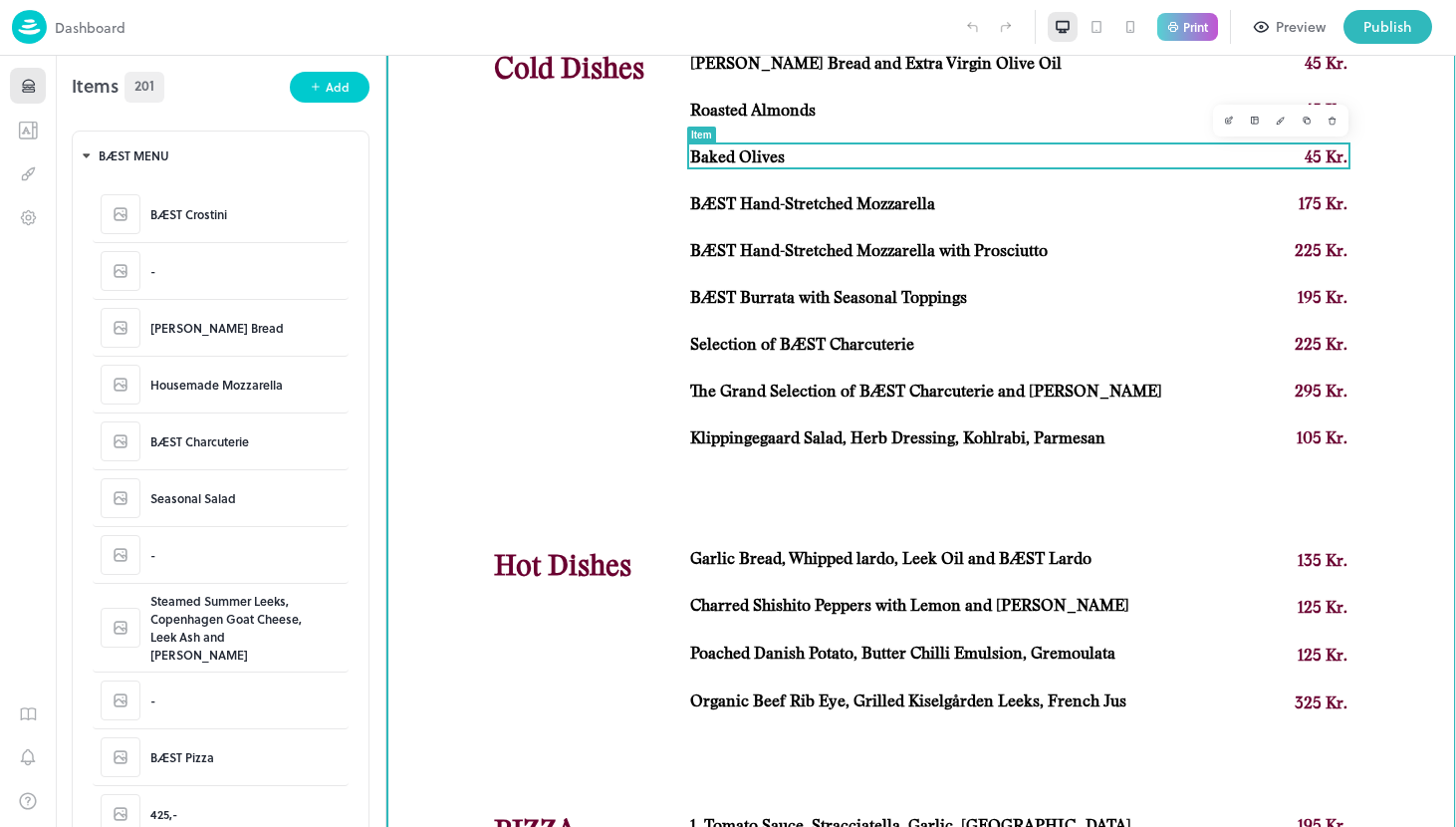 click on "Baked Olives" at bounding box center (737, 157) 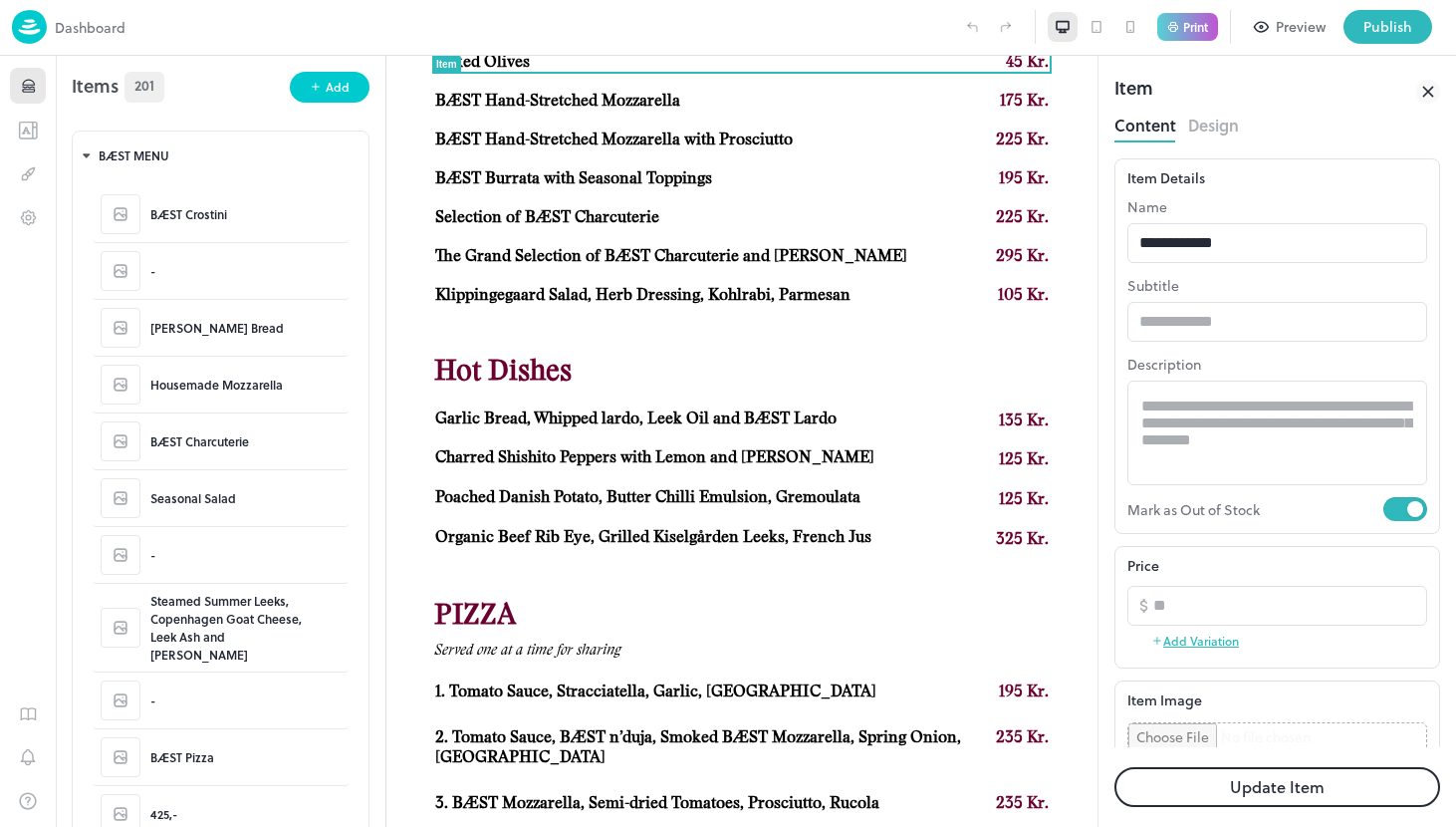 click on "Update Item" at bounding box center [1277, 787] 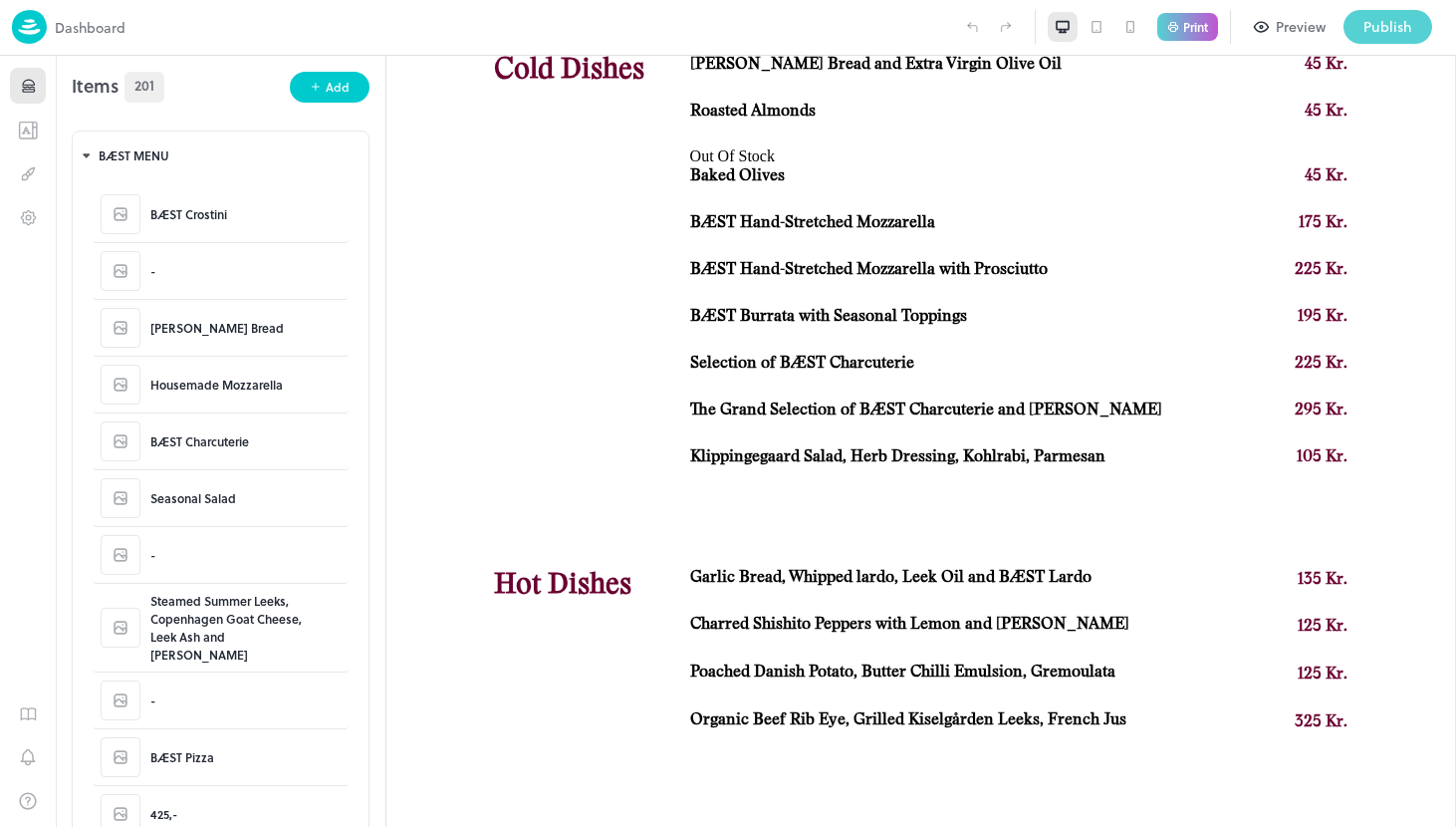 click on "Publish" at bounding box center (1387, 27) 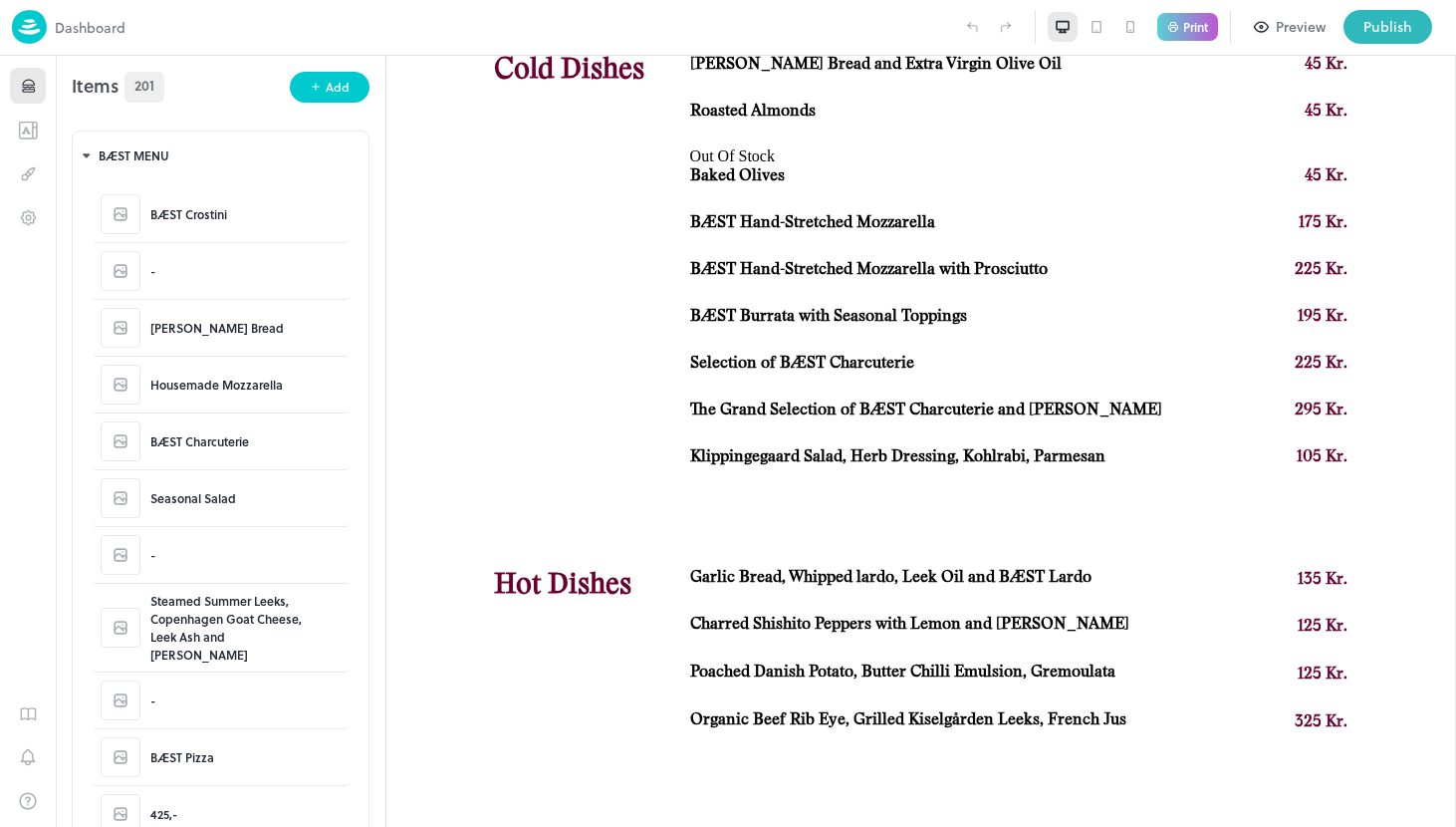 click on "Go to Dashboard" at bounding box center [518, 1439] 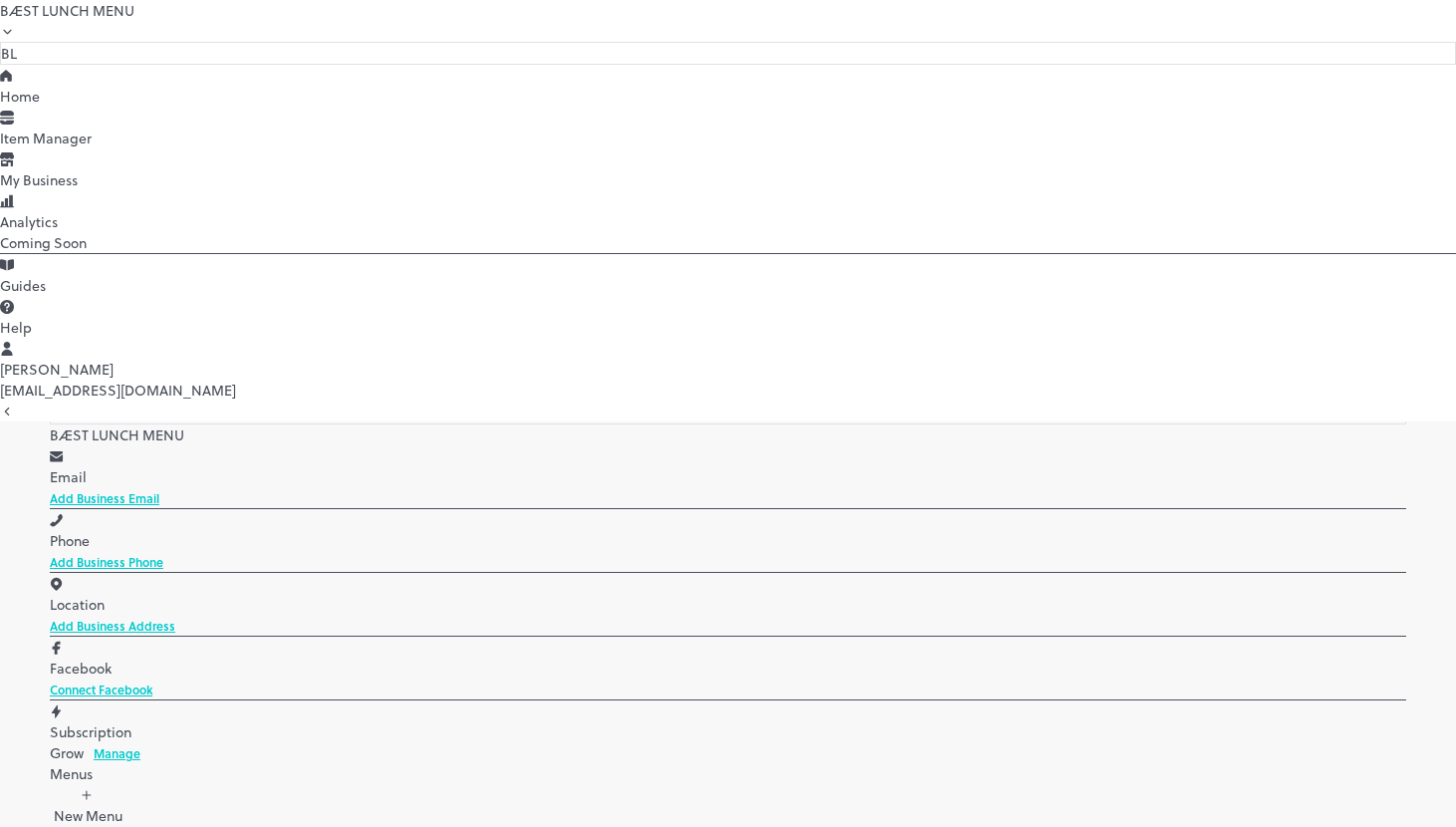 scroll, scrollTop: 97, scrollLeft: 0, axis: vertical 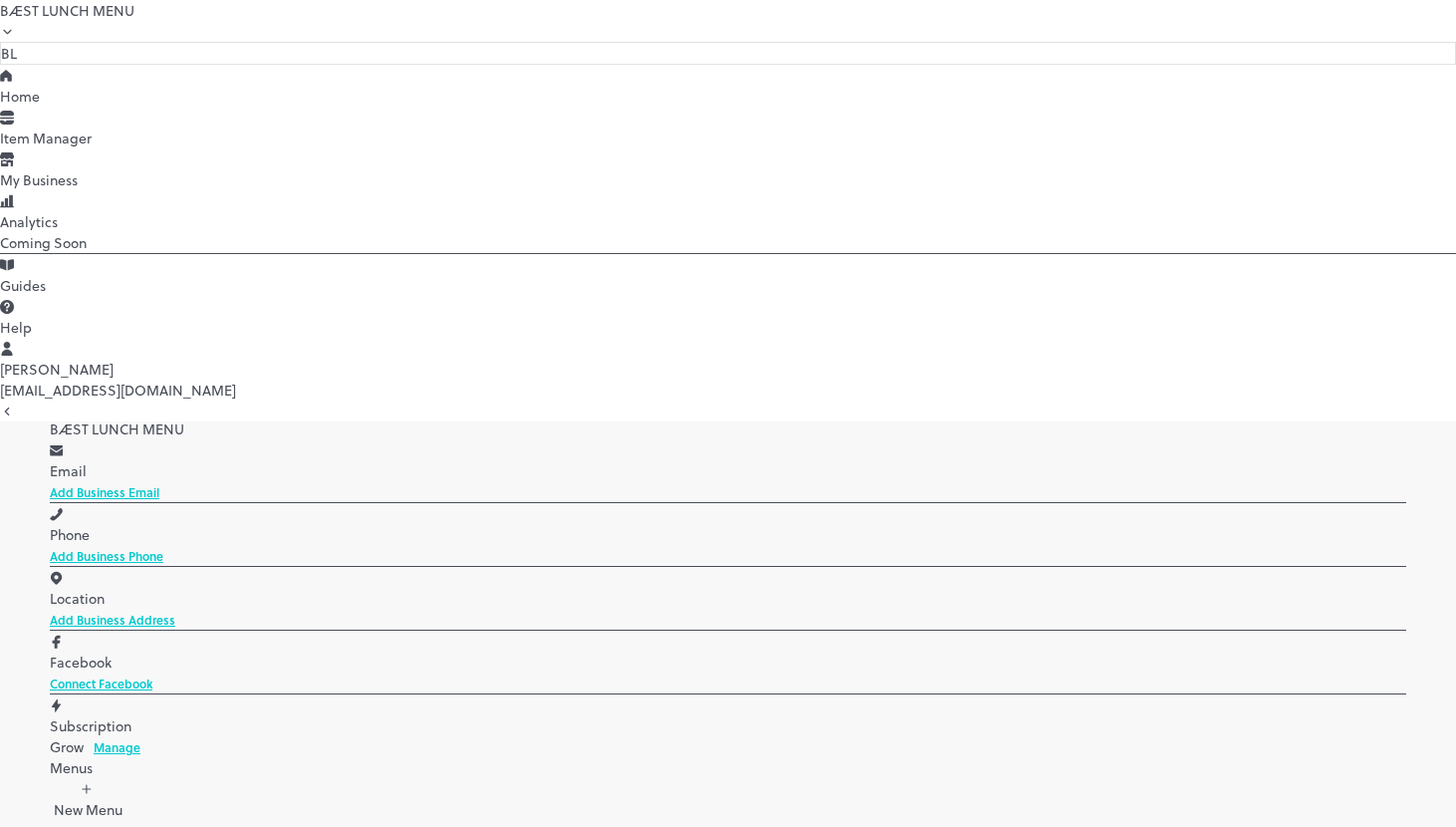 click on "À La C" at bounding box center [728, 4326] 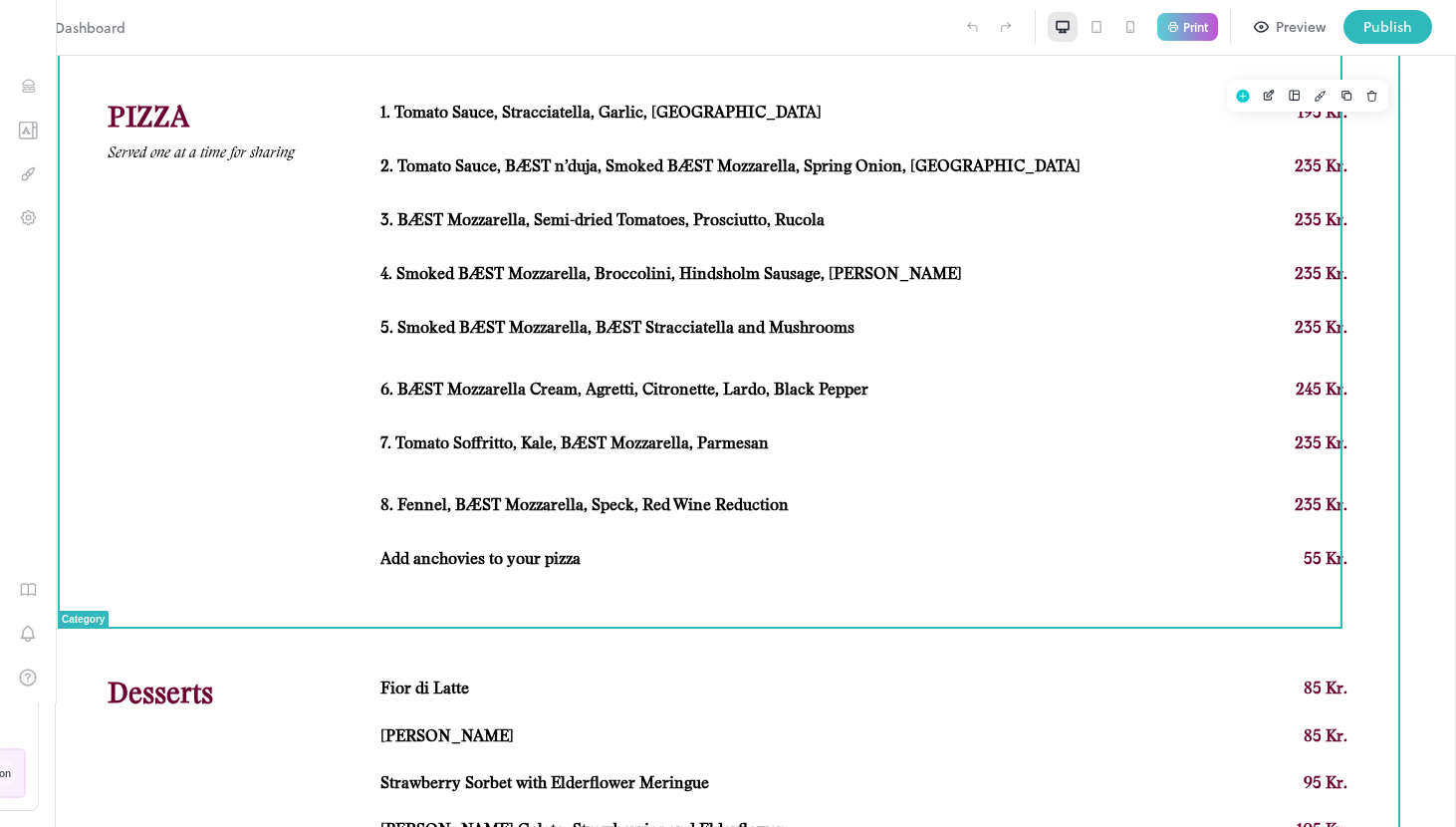 scroll, scrollTop: 1641, scrollLeft: 0, axis: vertical 